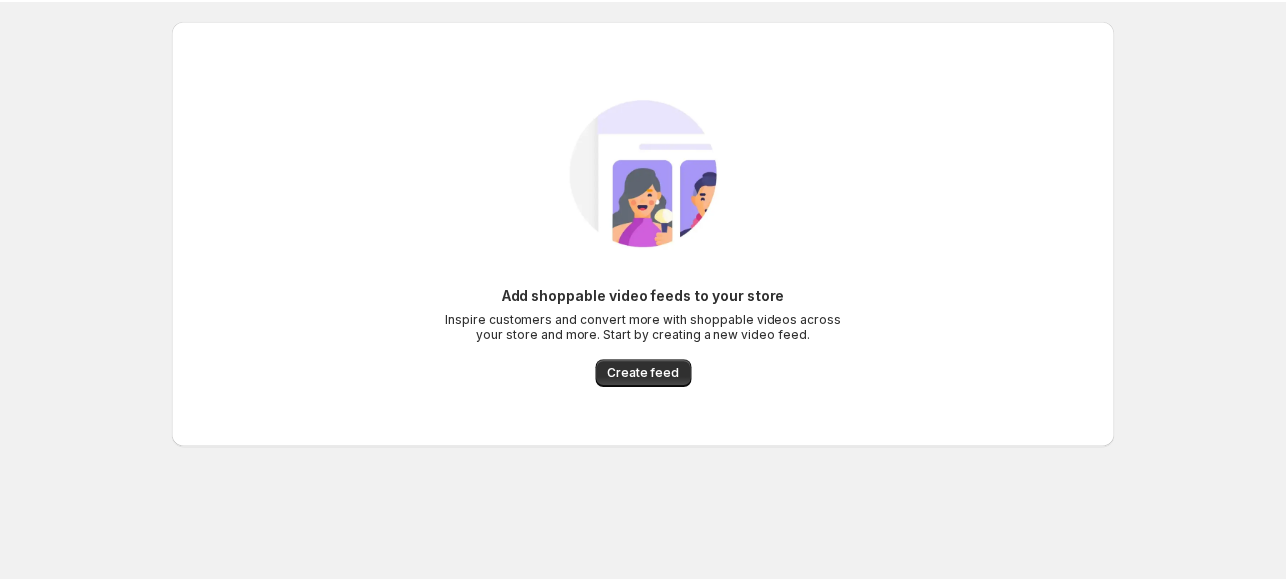 scroll, scrollTop: 0, scrollLeft: 0, axis: both 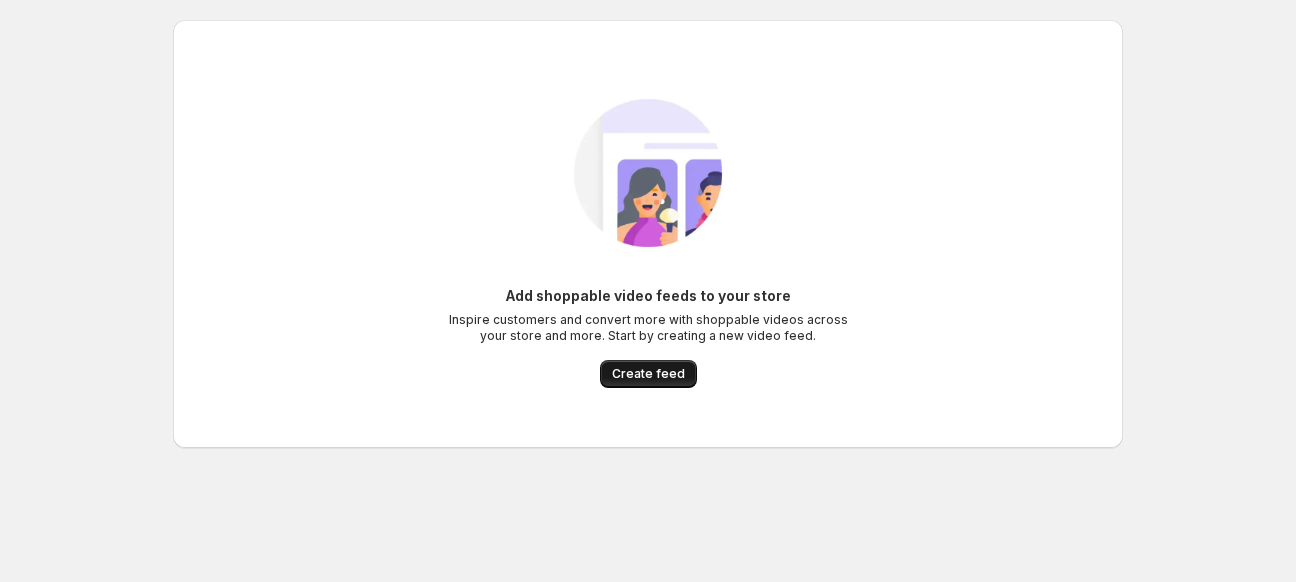 click on "Create feed" at bounding box center [648, 374] 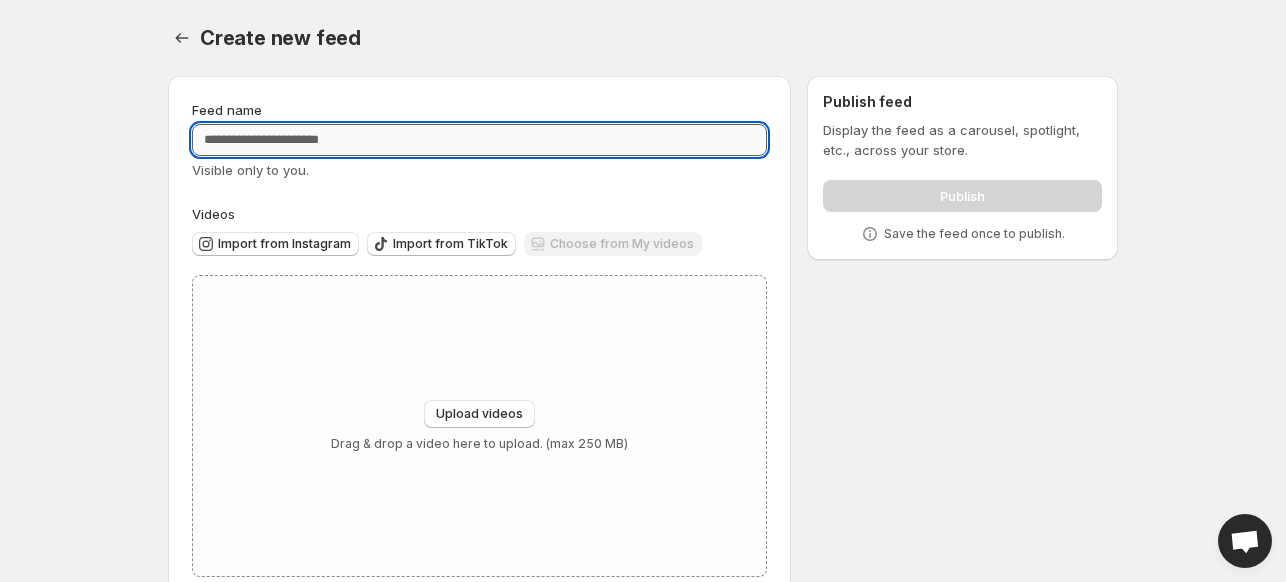 click on "Feed name" at bounding box center [479, 140] 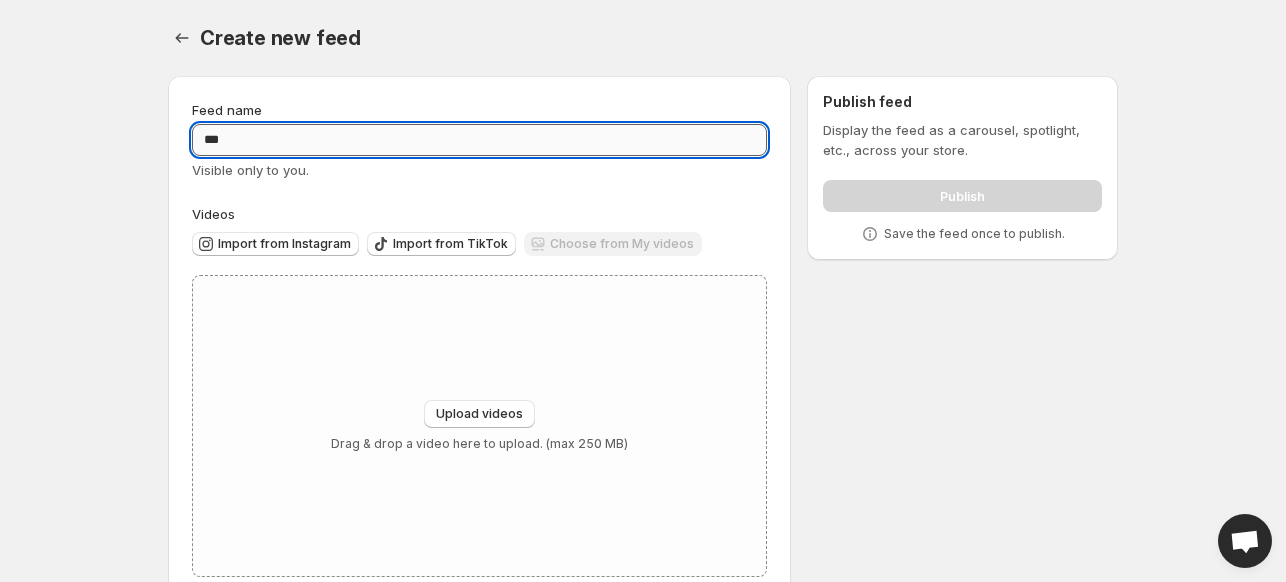click on "***" at bounding box center (479, 140) 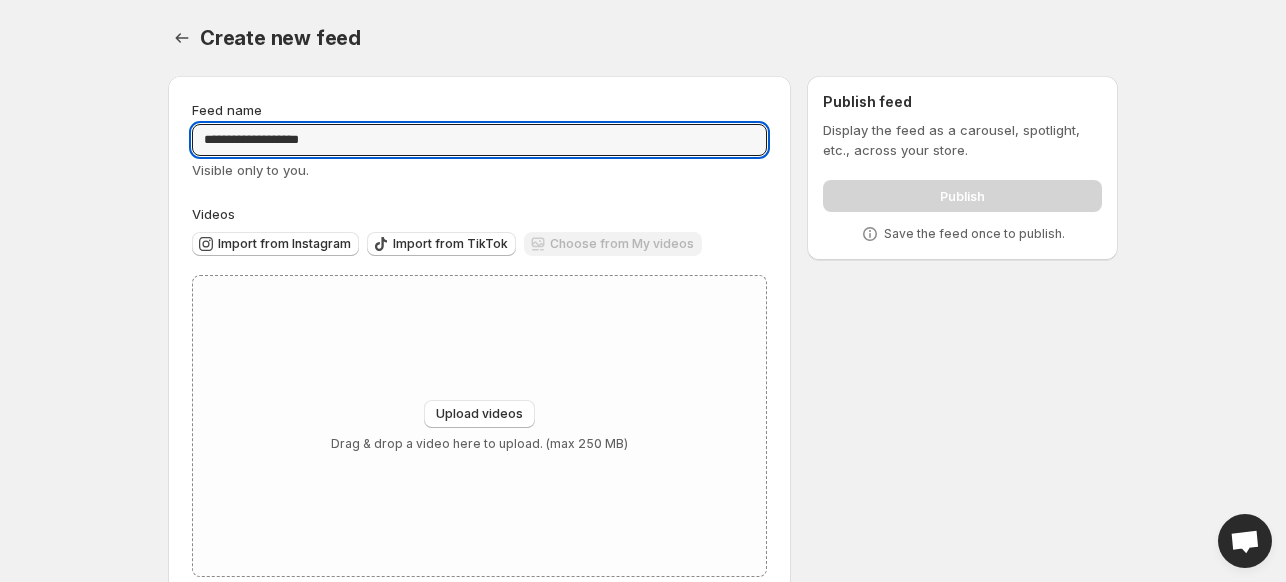 type on "**********" 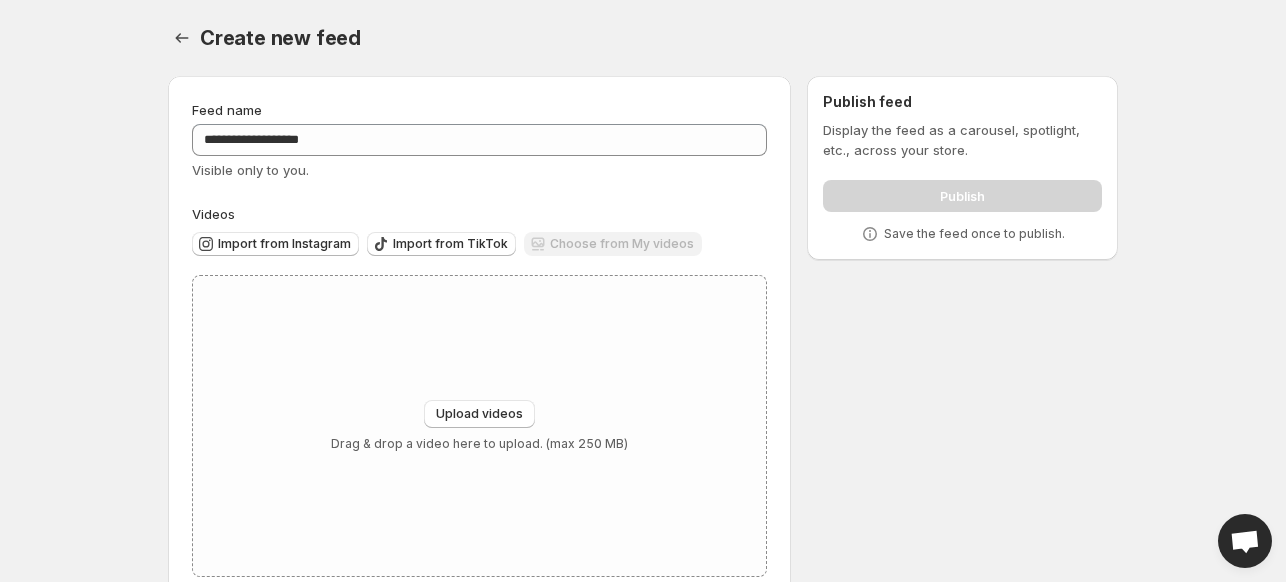 click on "Visible only to you." at bounding box center [250, 170] 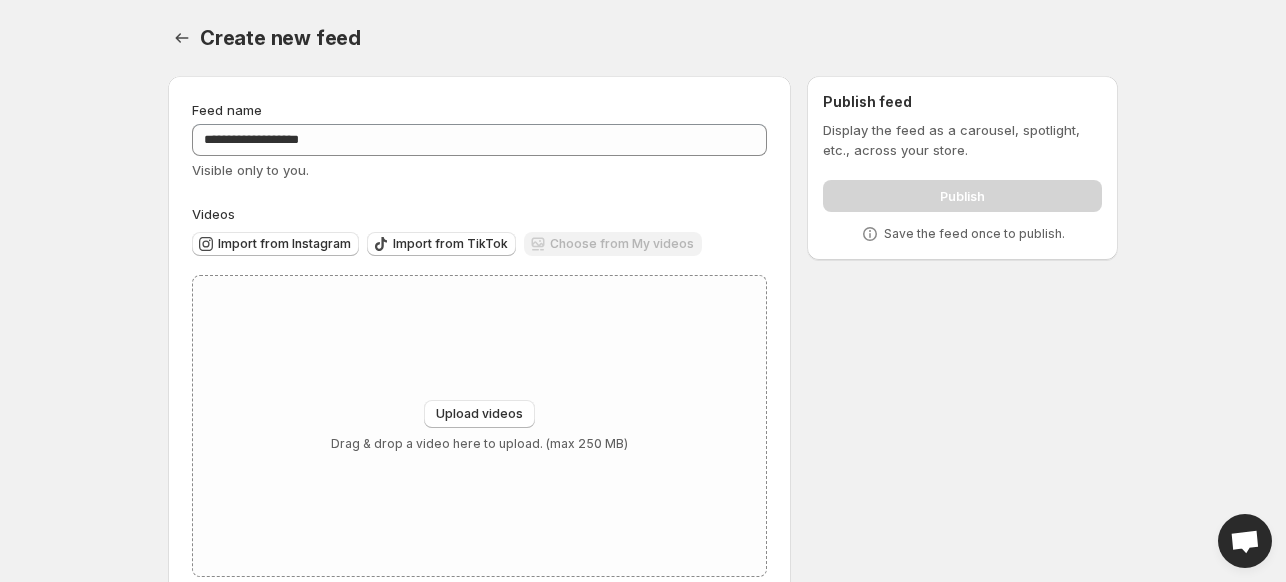 scroll, scrollTop: 43, scrollLeft: 0, axis: vertical 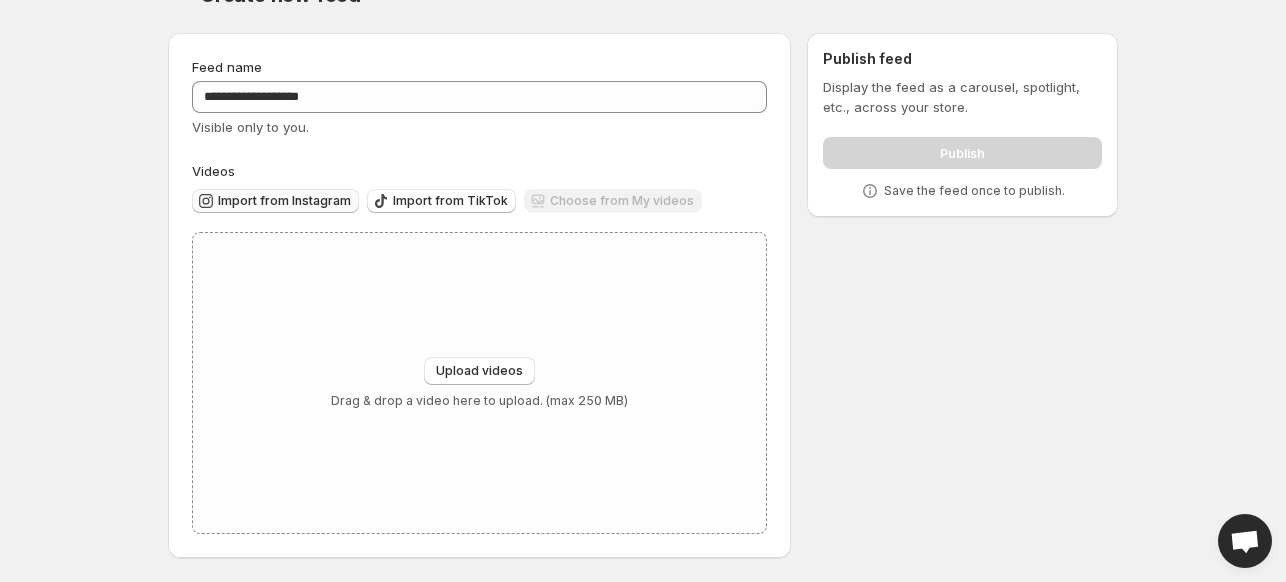 click on "Import from Instagram" at bounding box center (284, 201) 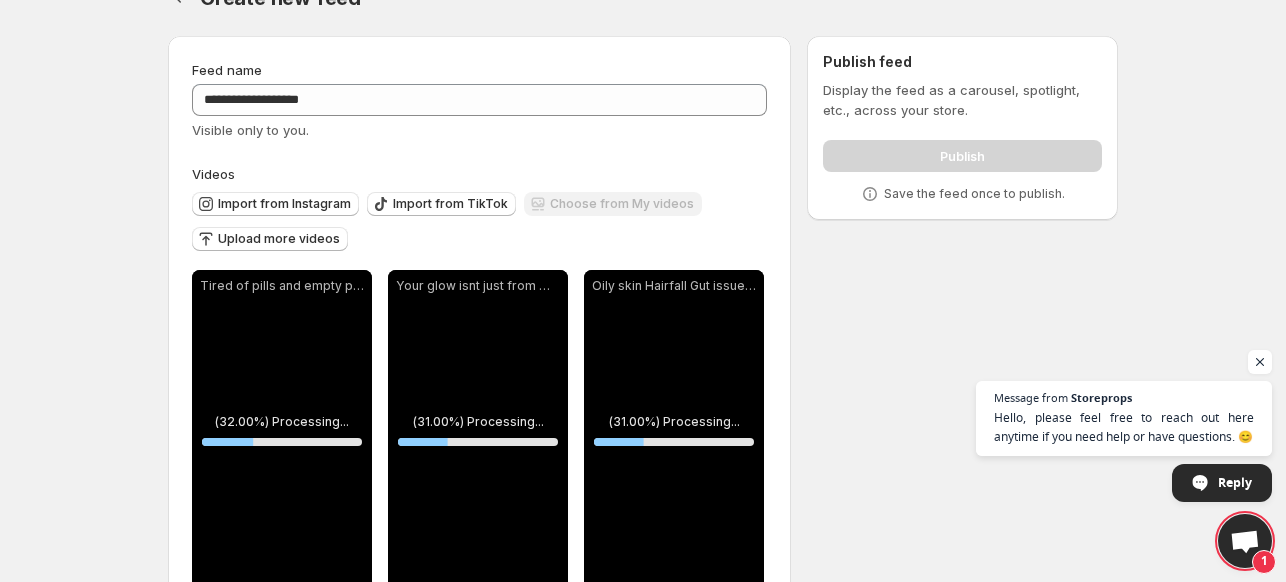 scroll, scrollTop: 0, scrollLeft: 0, axis: both 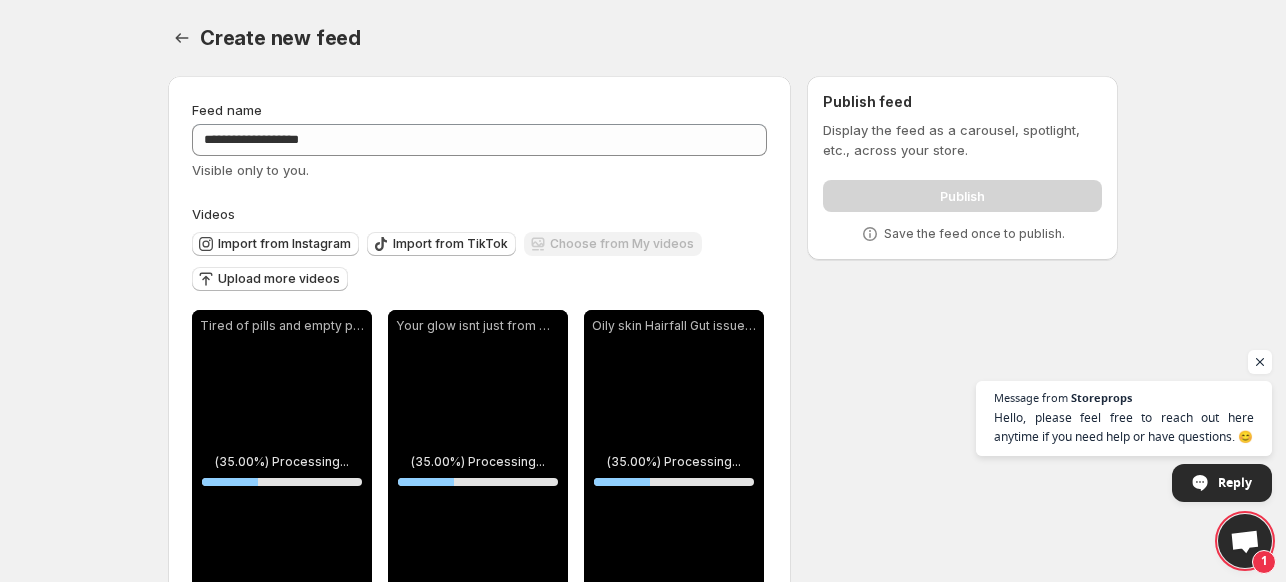 click on "Publish" at bounding box center [962, 192] 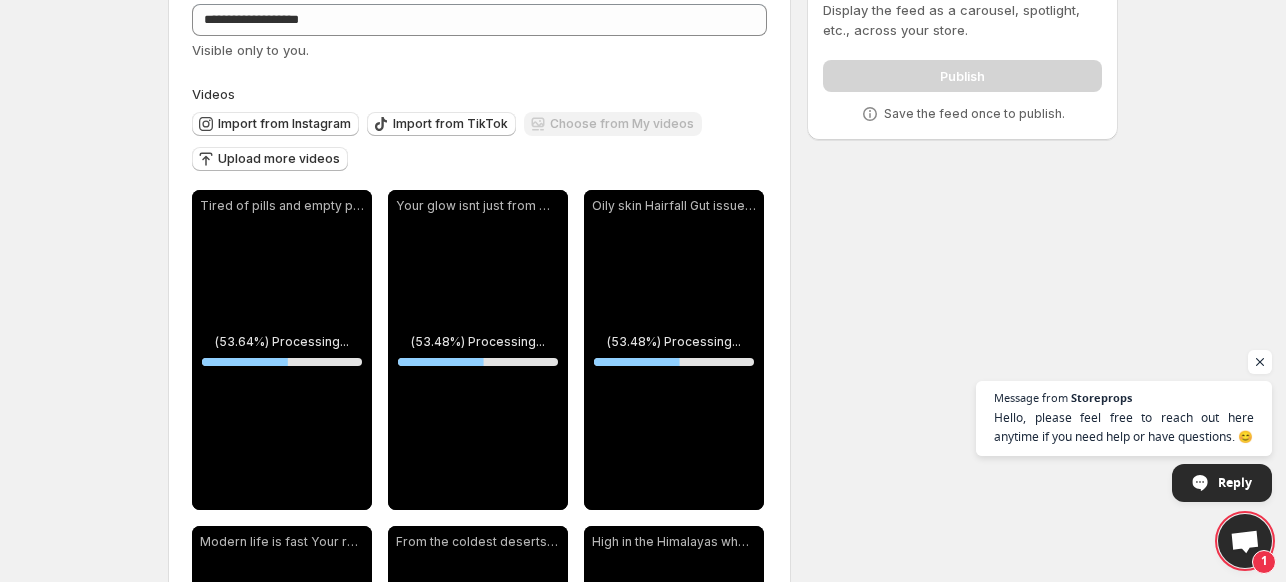 scroll, scrollTop: 119, scrollLeft: 0, axis: vertical 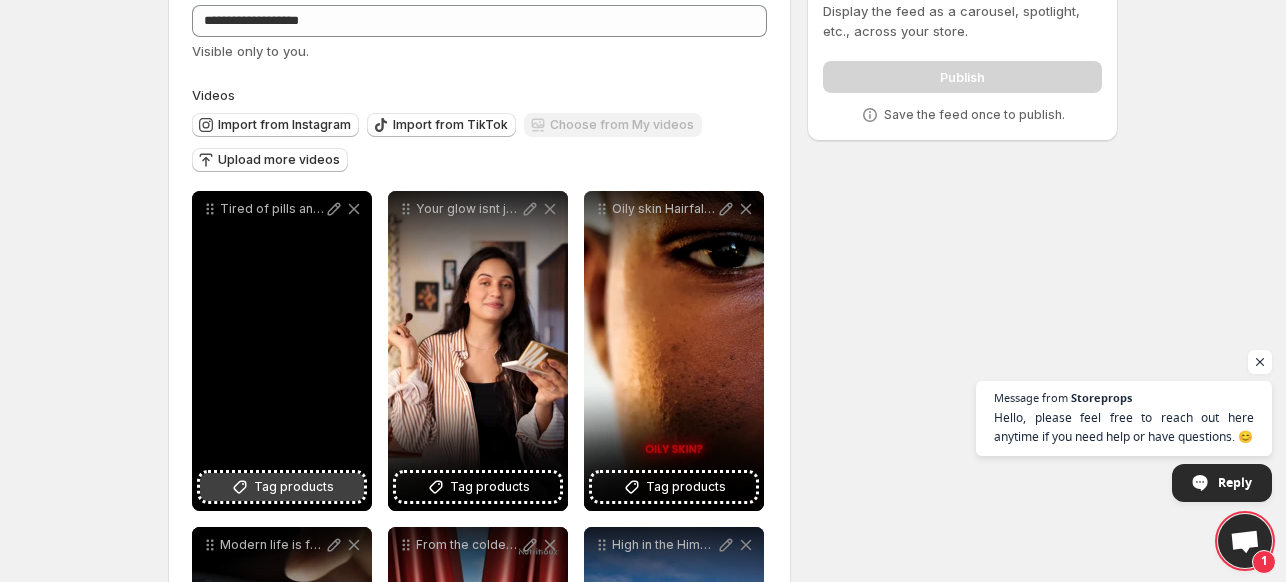 click on "Tag products" at bounding box center (294, 487) 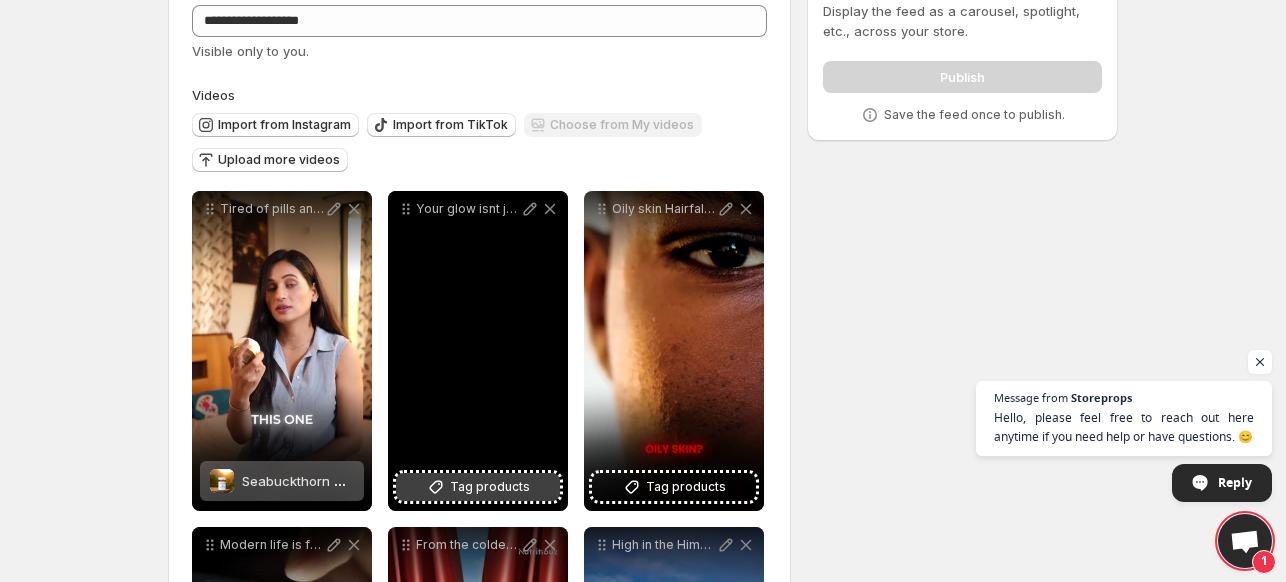 click on "Tag products" at bounding box center [490, 487] 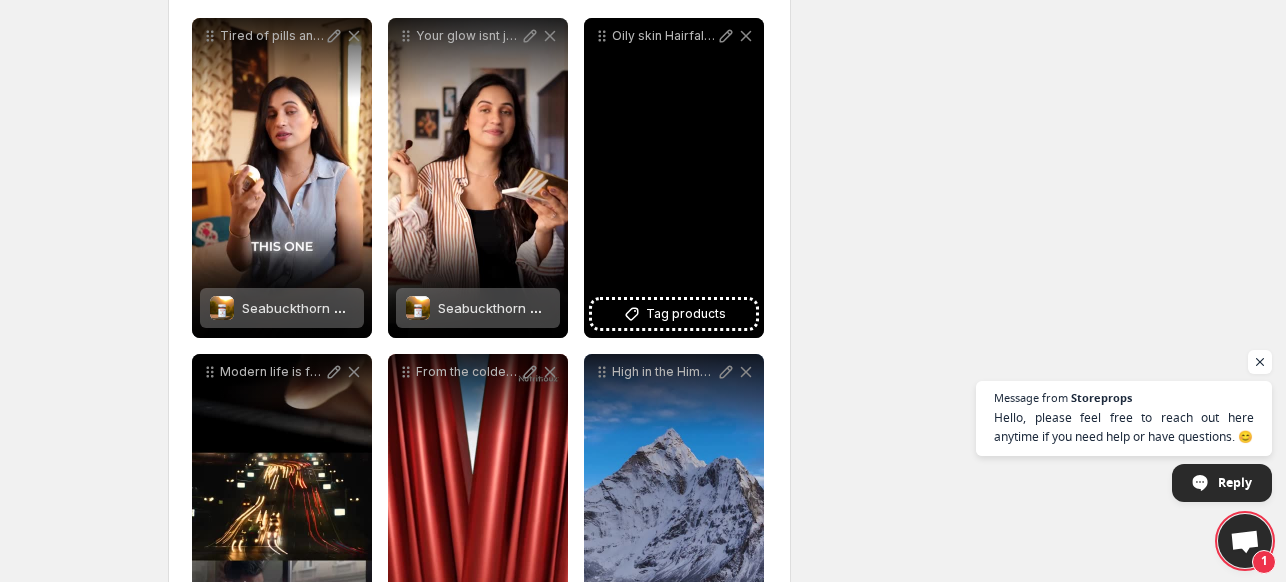 scroll, scrollTop: 293, scrollLeft: 0, axis: vertical 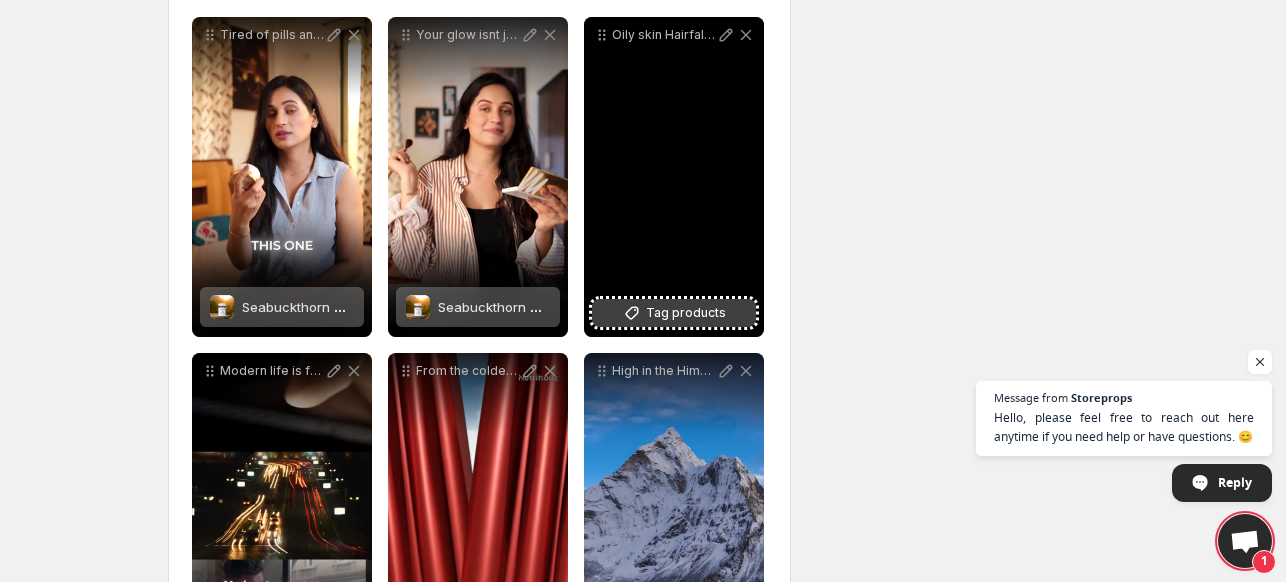 click on "Tag products" at bounding box center [686, 313] 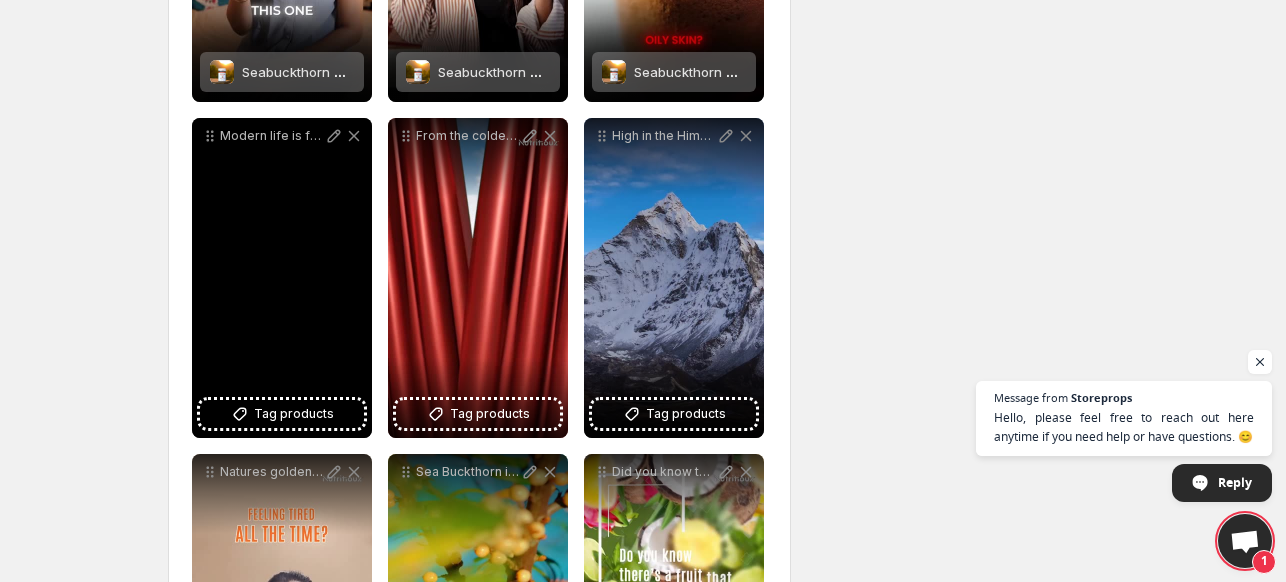 scroll, scrollTop: 529, scrollLeft: 0, axis: vertical 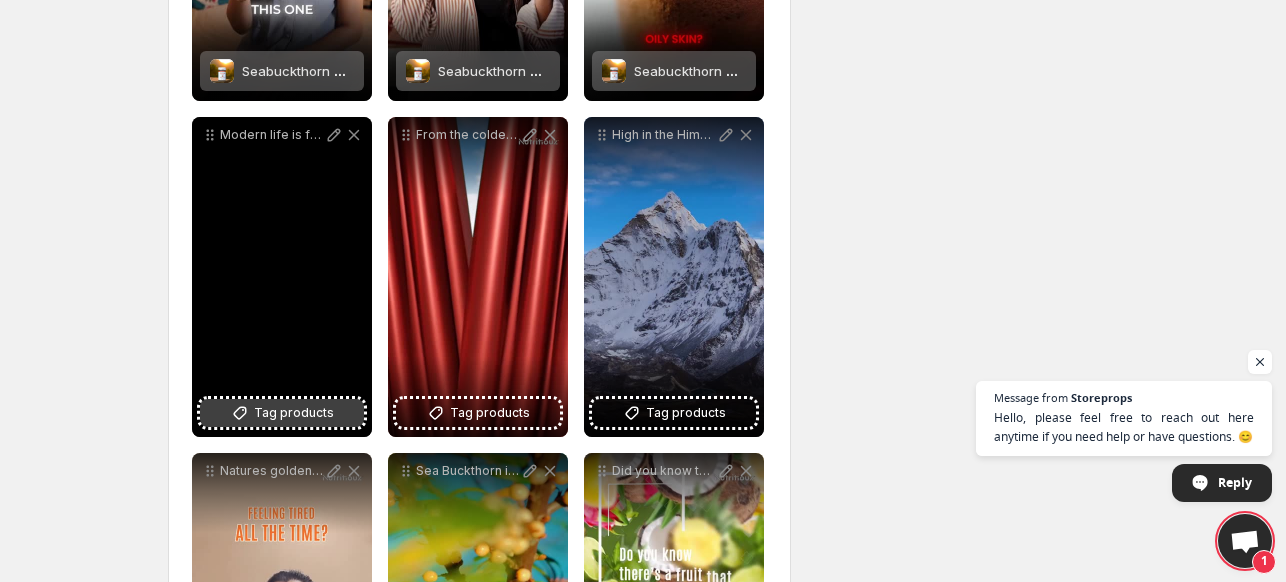 click 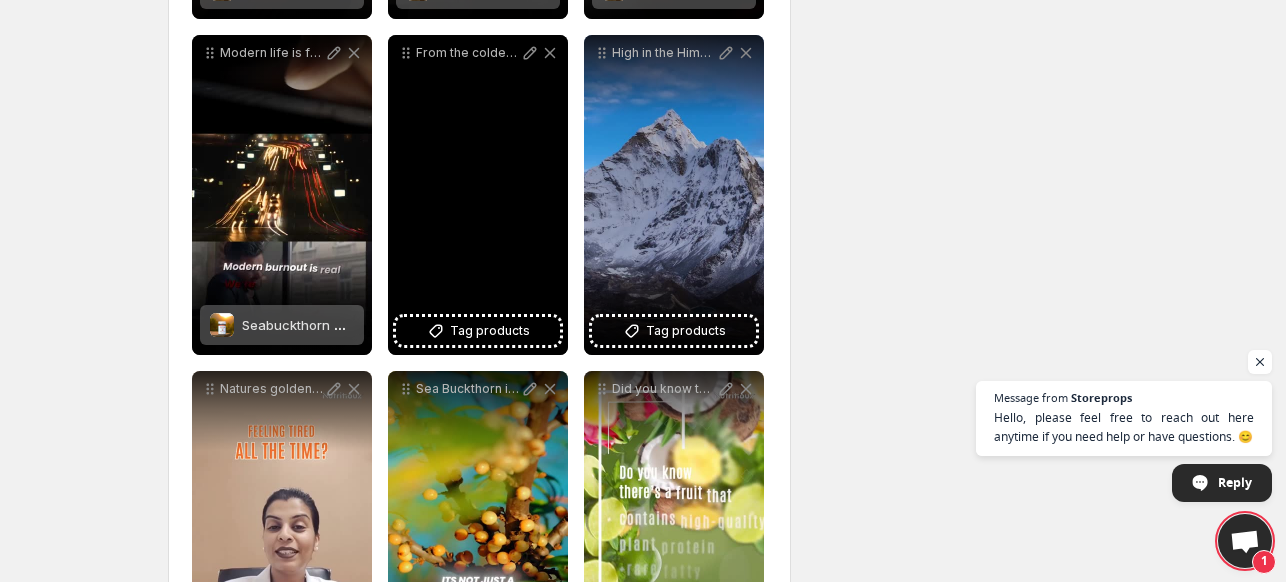 scroll, scrollTop: 609, scrollLeft: 0, axis: vertical 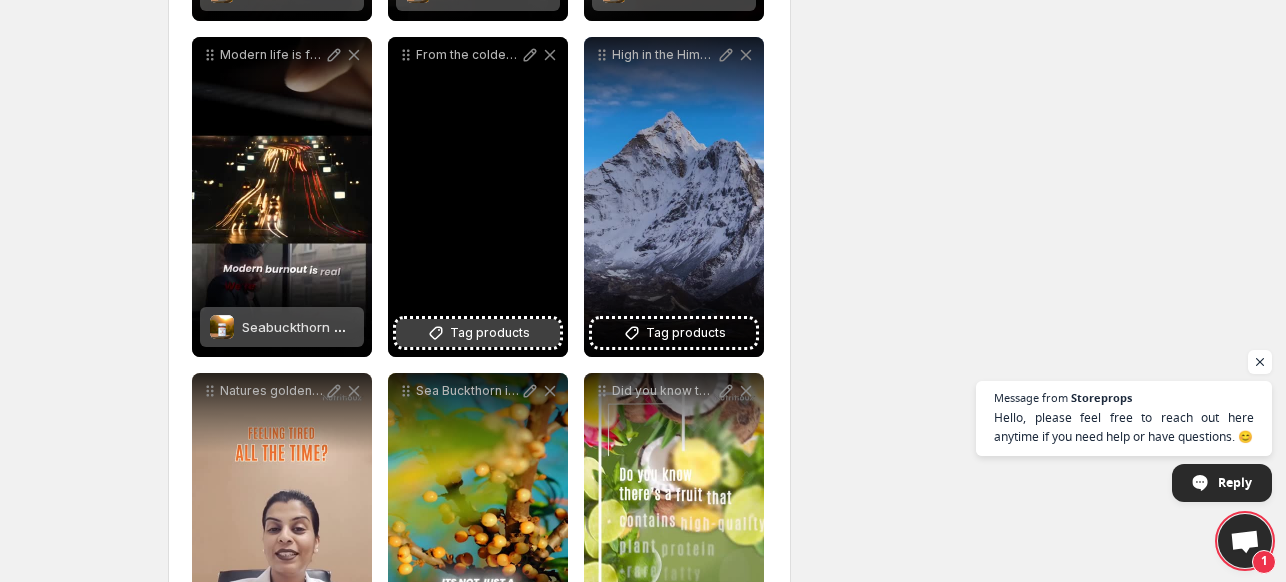 click on "Tag products" at bounding box center (478, 333) 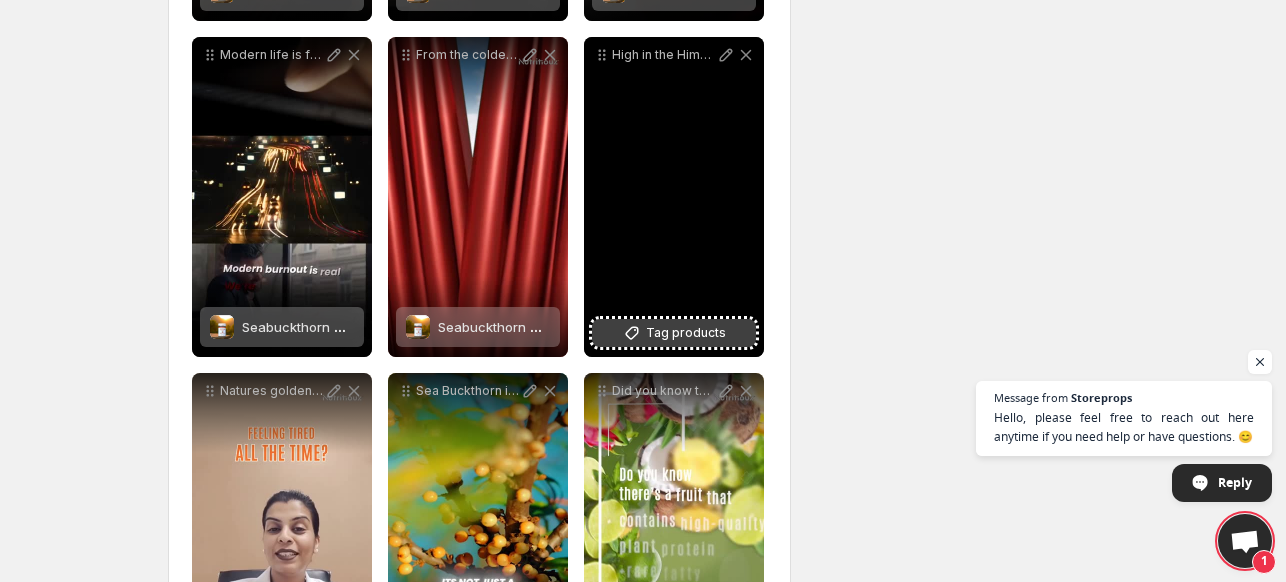 click on "Tag products" at bounding box center [686, 333] 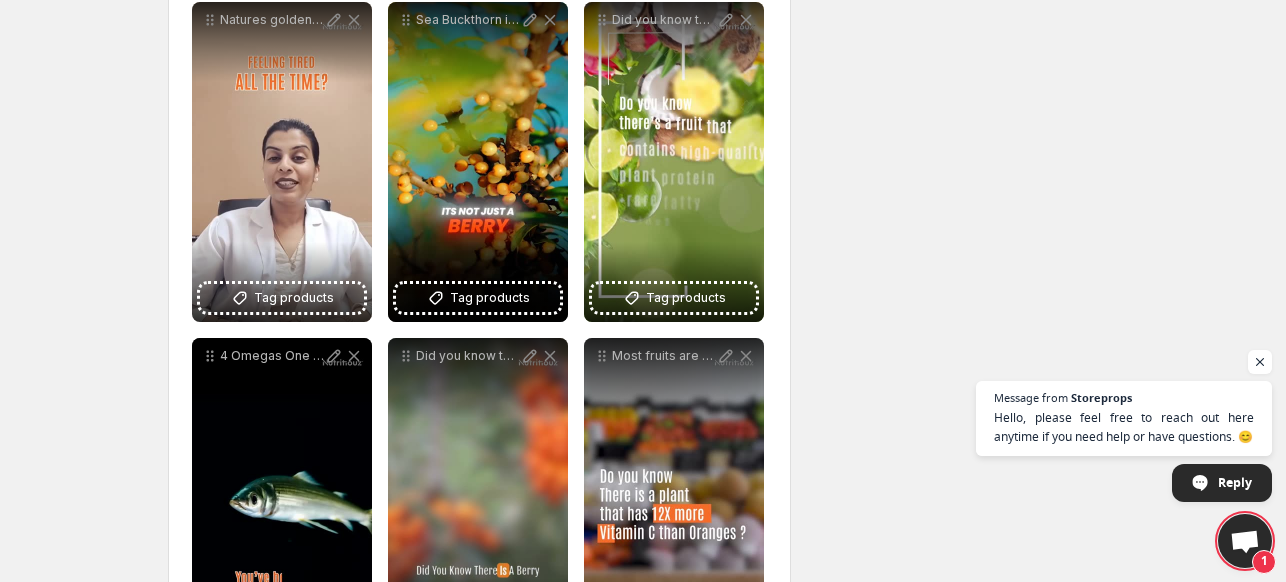 scroll, scrollTop: 981, scrollLeft: 0, axis: vertical 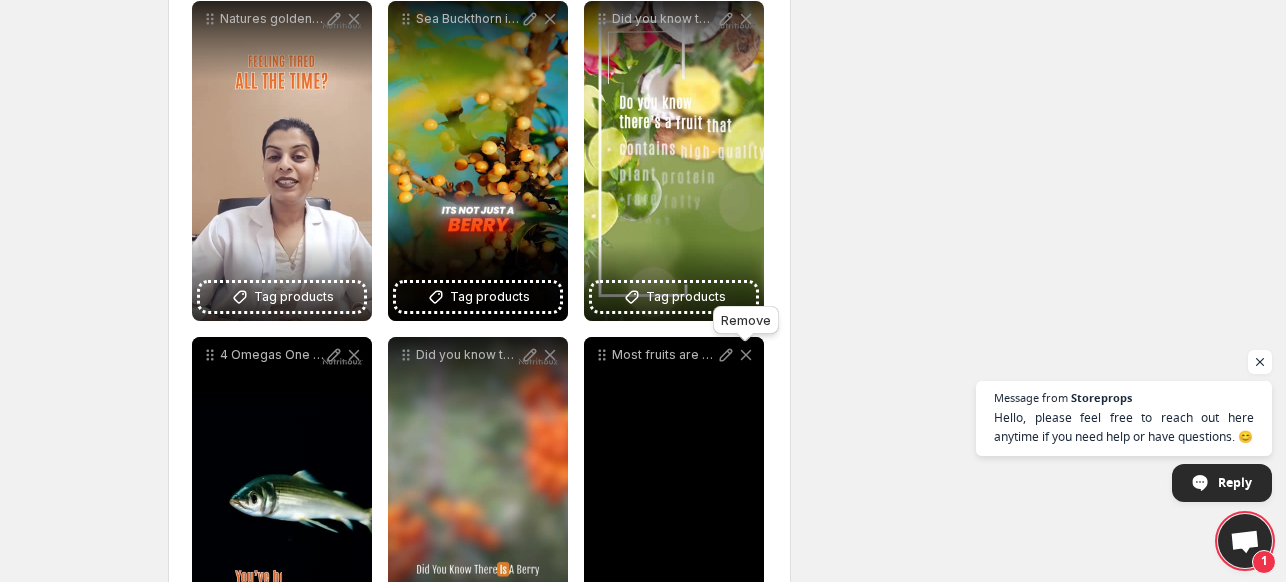 click on "Remove" at bounding box center (746, 324) 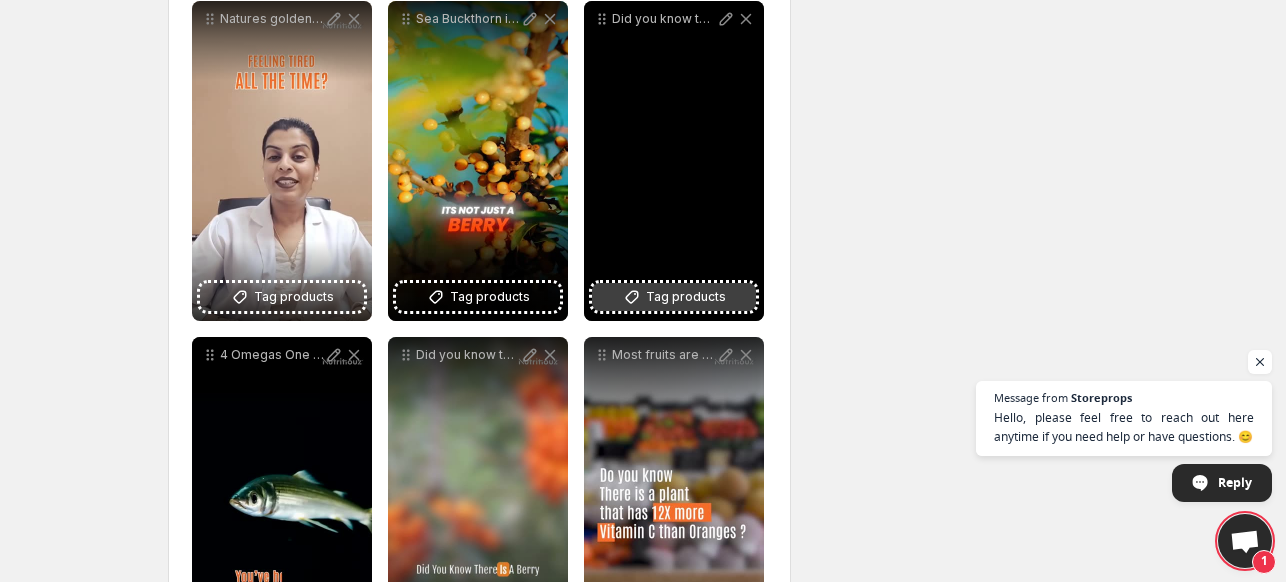 click on "Tag products" at bounding box center [686, 297] 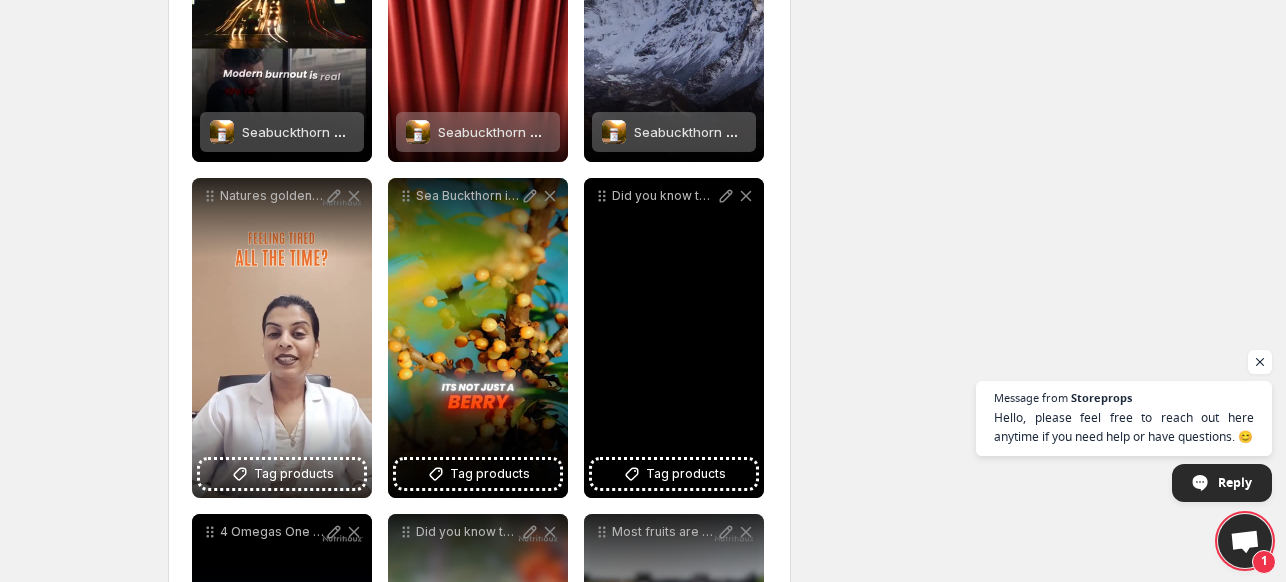 scroll, scrollTop: 805, scrollLeft: 0, axis: vertical 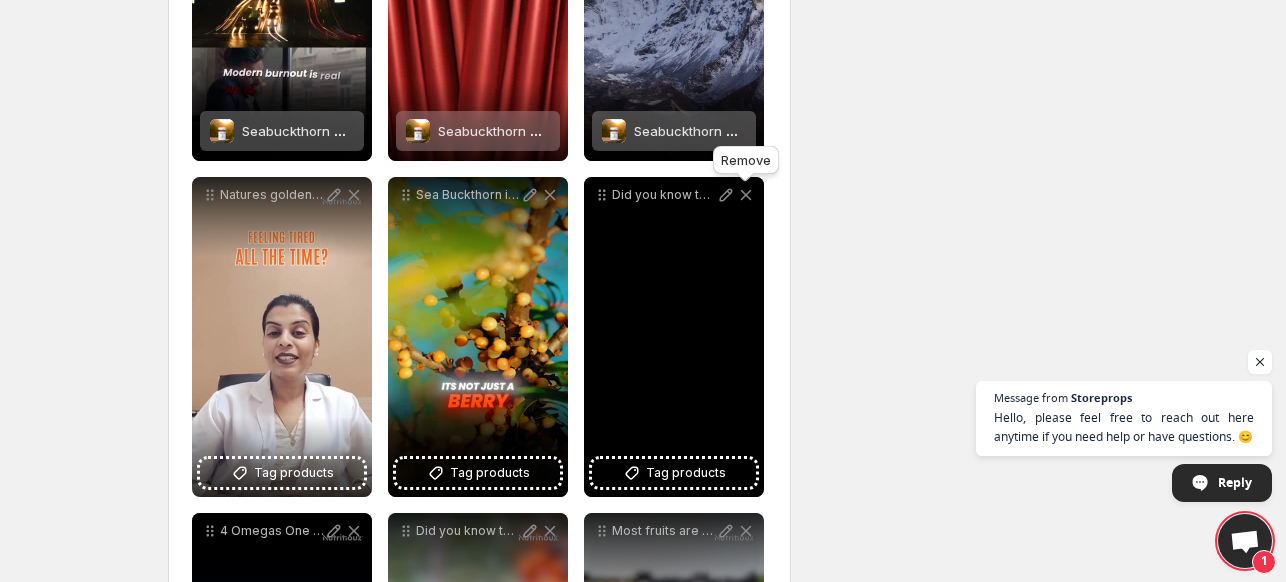 click 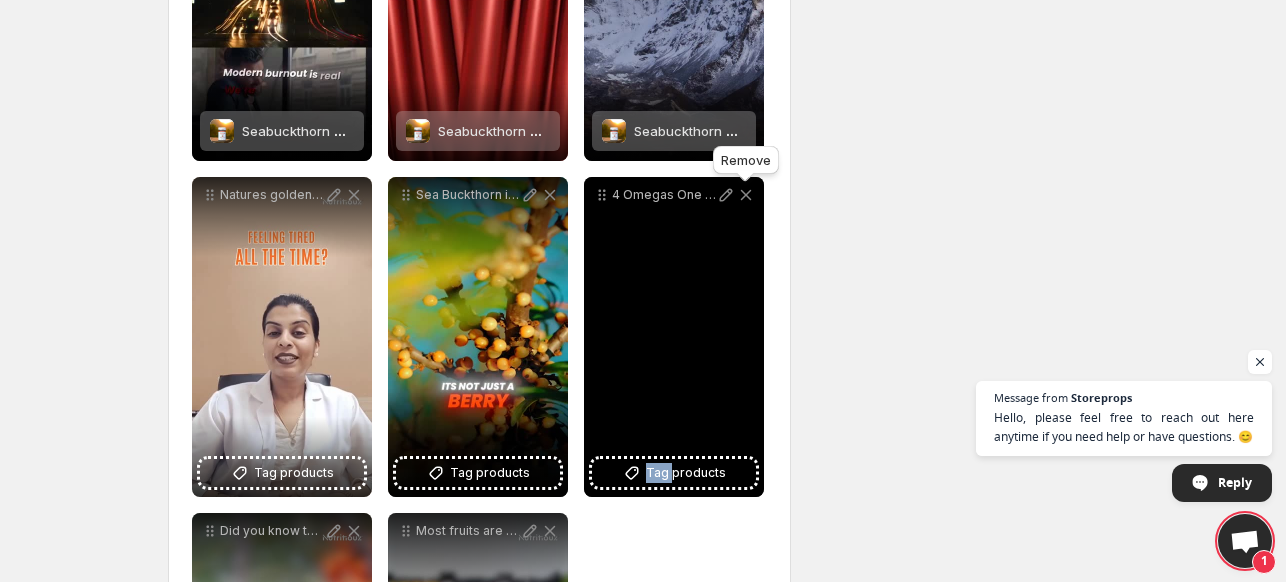 click 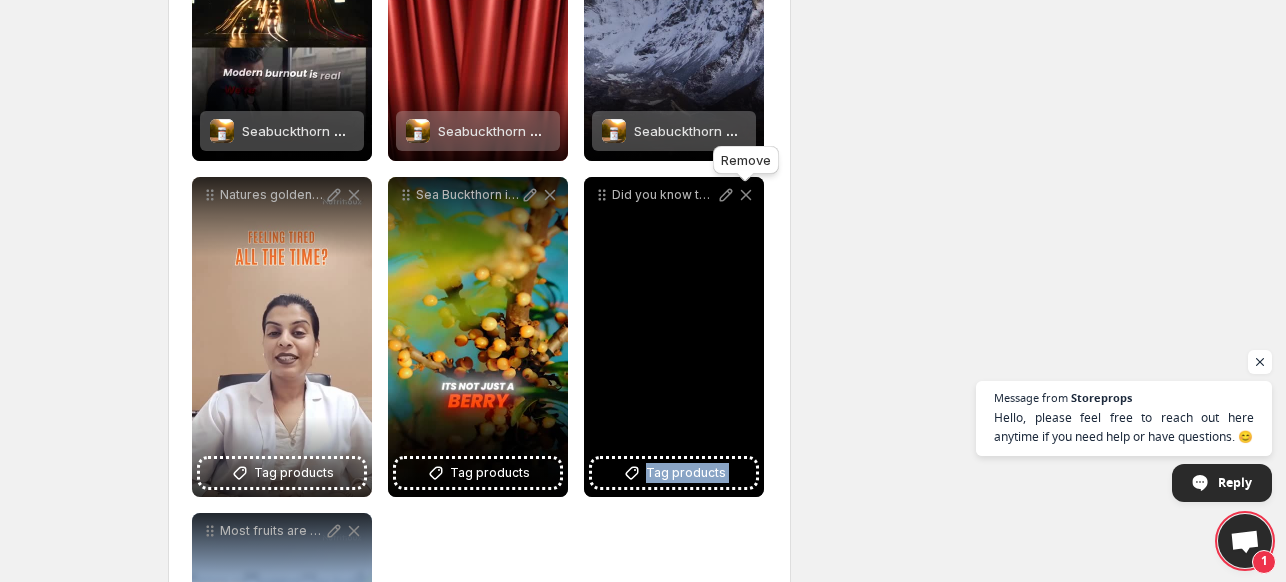 click 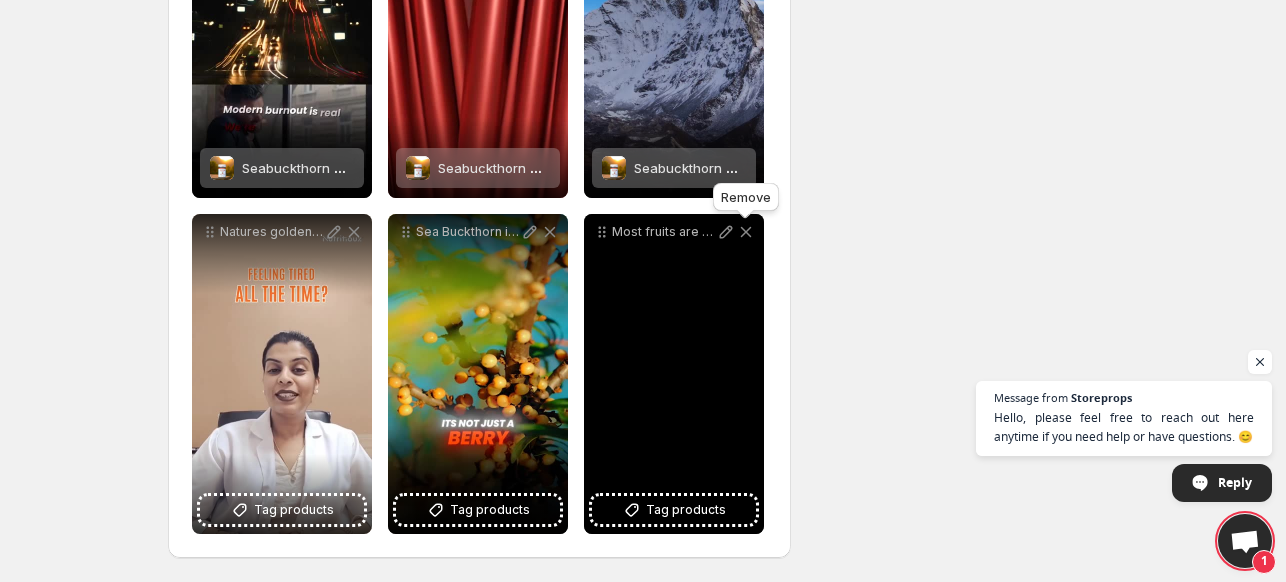 click 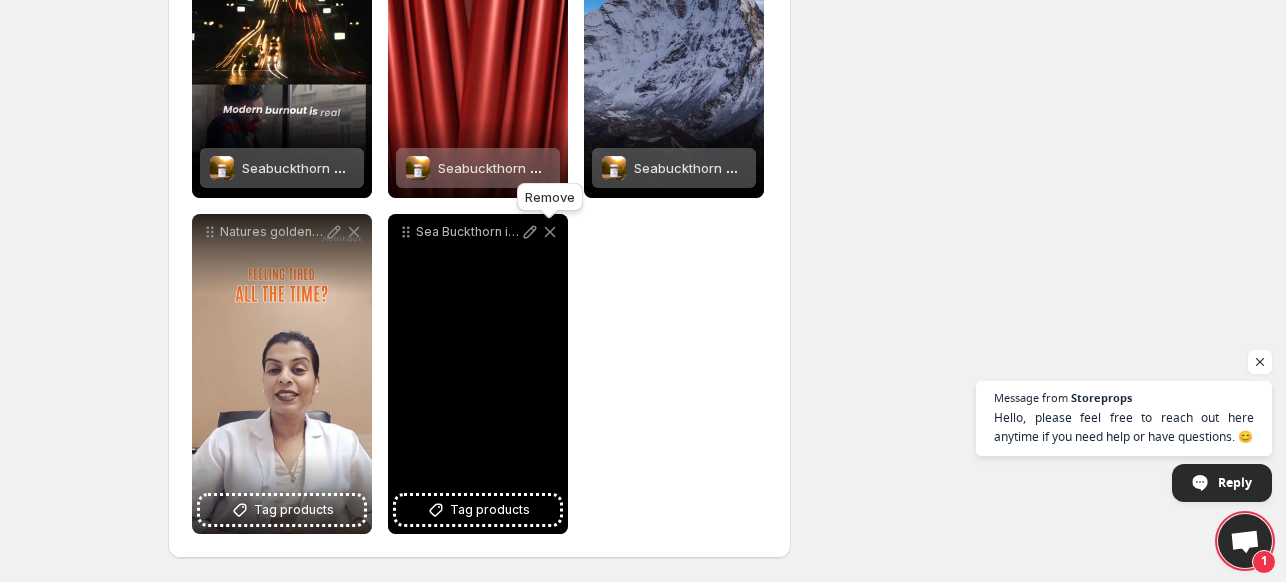 click 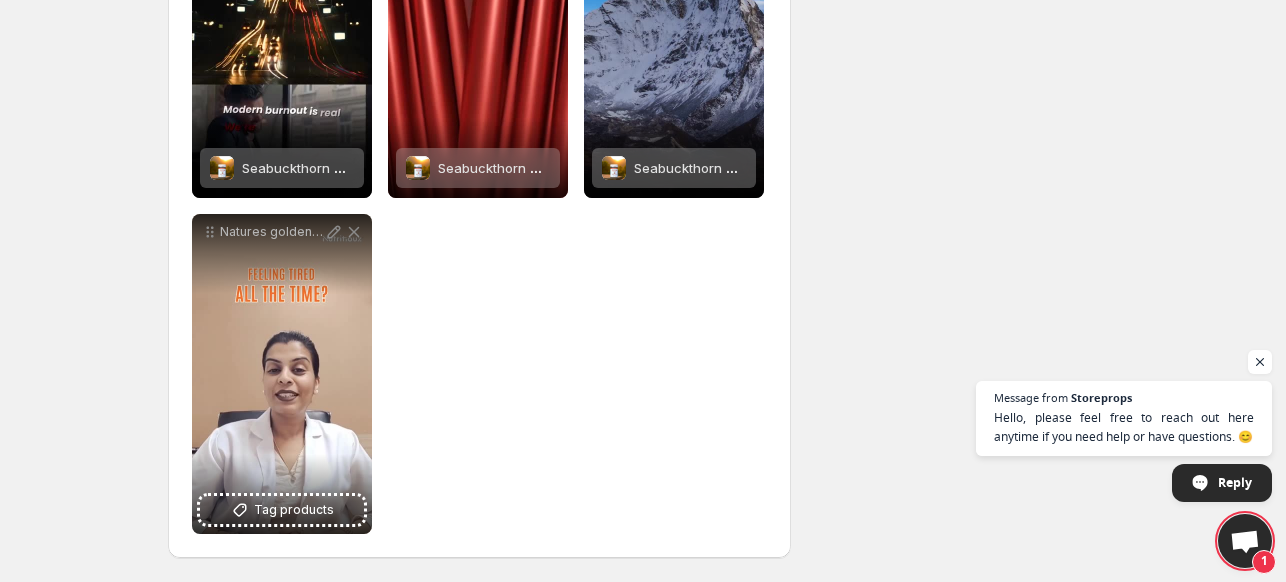 click 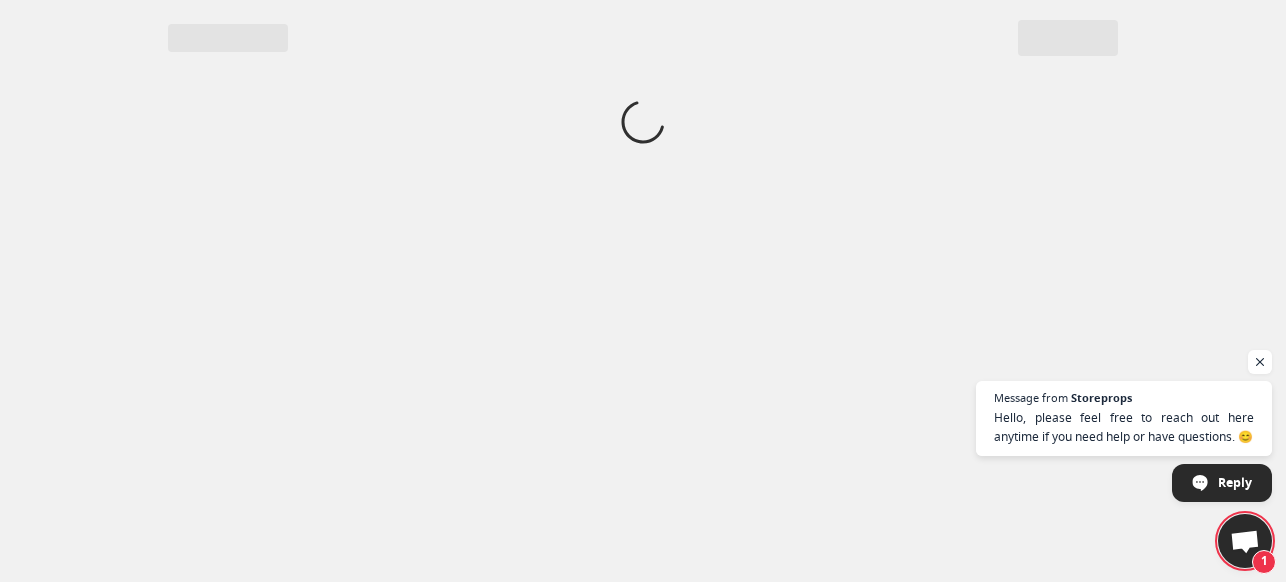 scroll, scrollTop: 0, scrollLeft: 0, axis: both 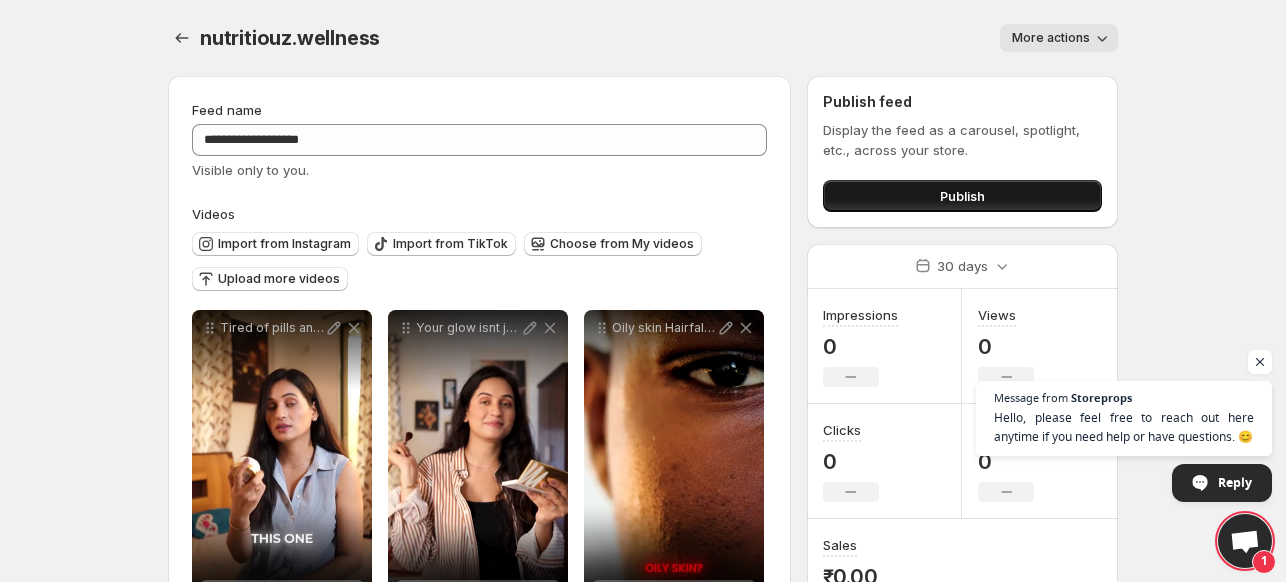 click on "Publish" at bounding box center [962, 196] 